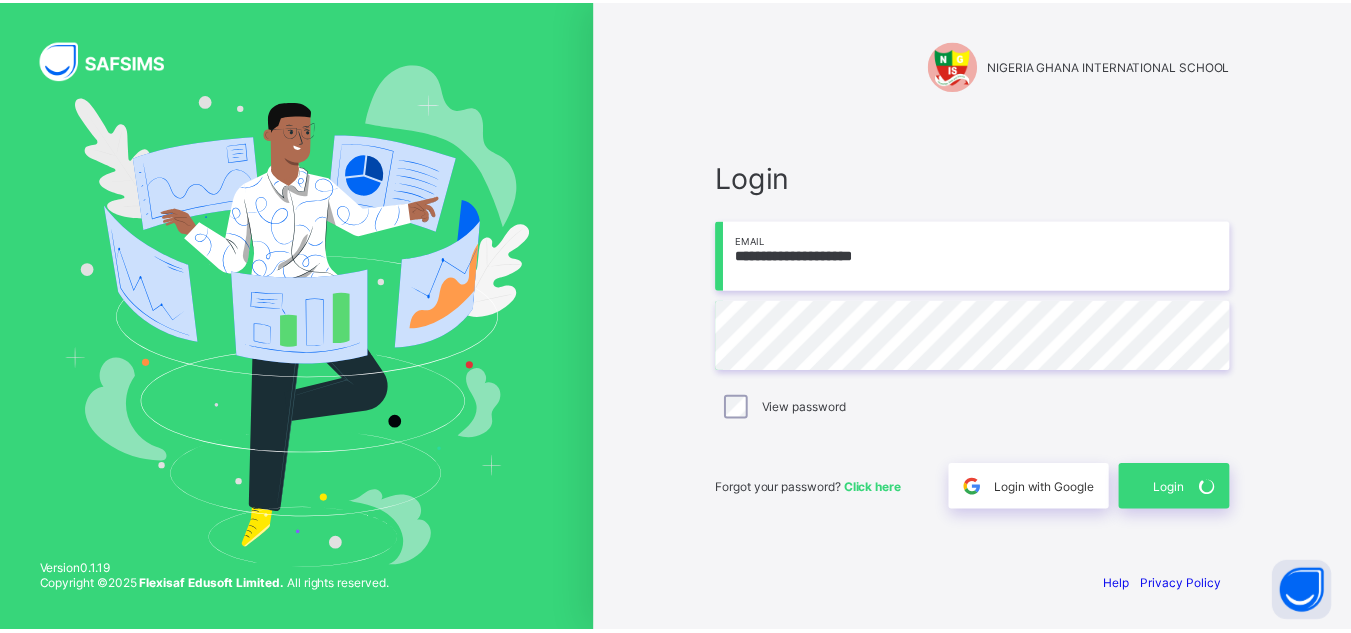 scroll, scrollTop: 0, scrollLeft: 0, axis: both 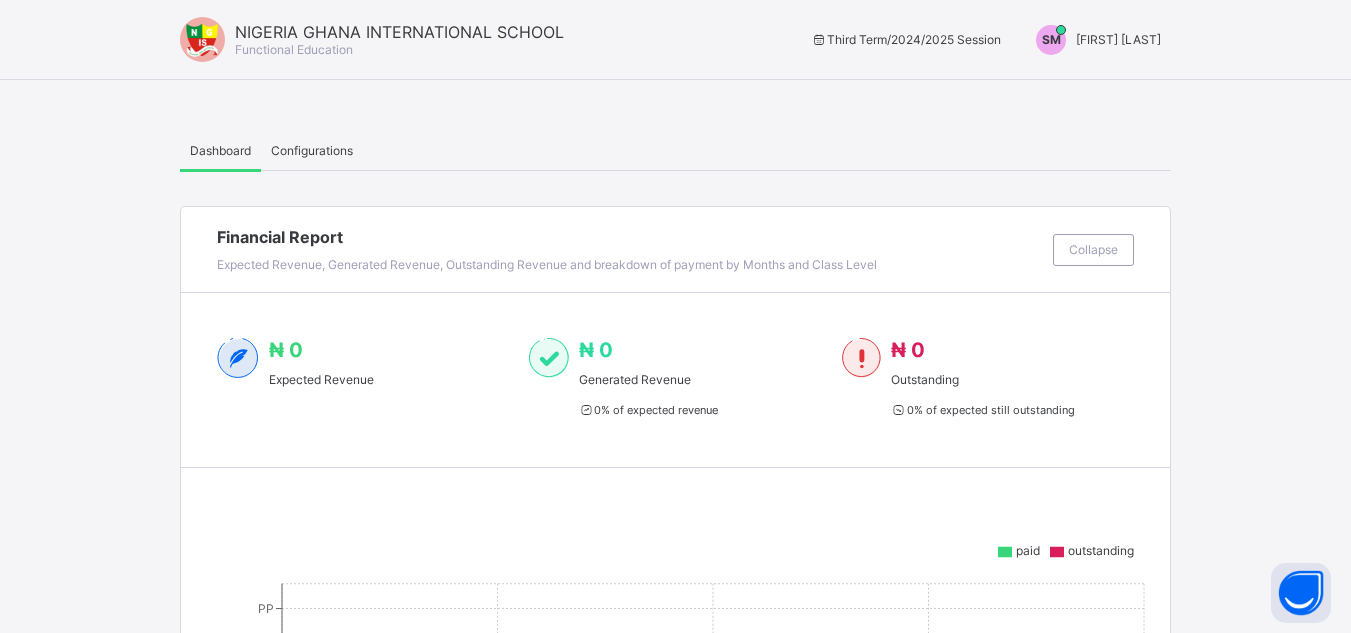 click on "[FIRST] [LAST]" at bounding box center [1093, 40] 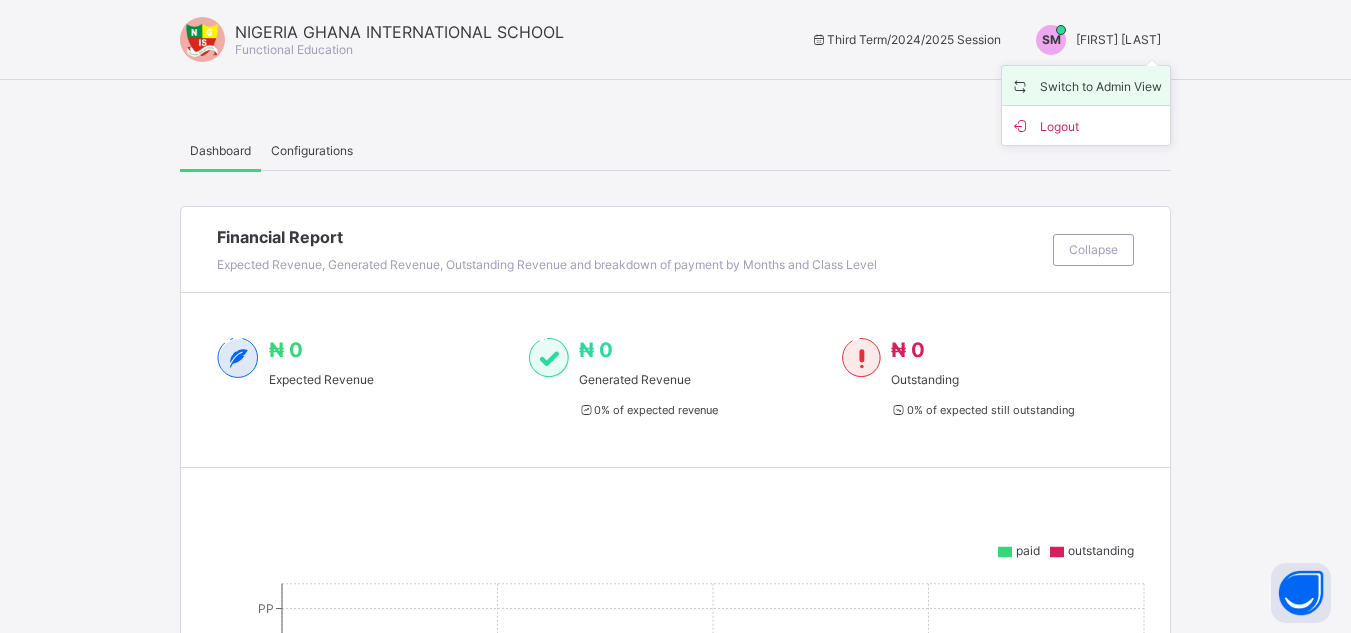 click on "Switch to Admin View" at bounding box center [1086, 85] 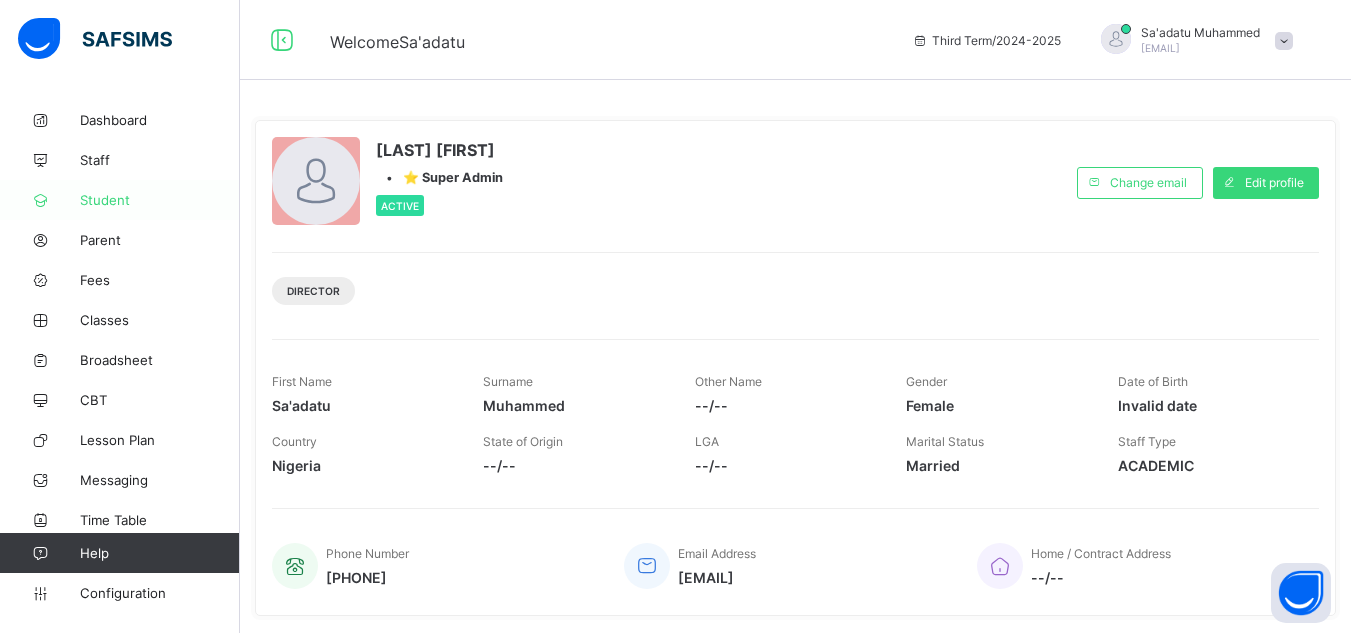 click on "Student" at bounding box center (160, 200) 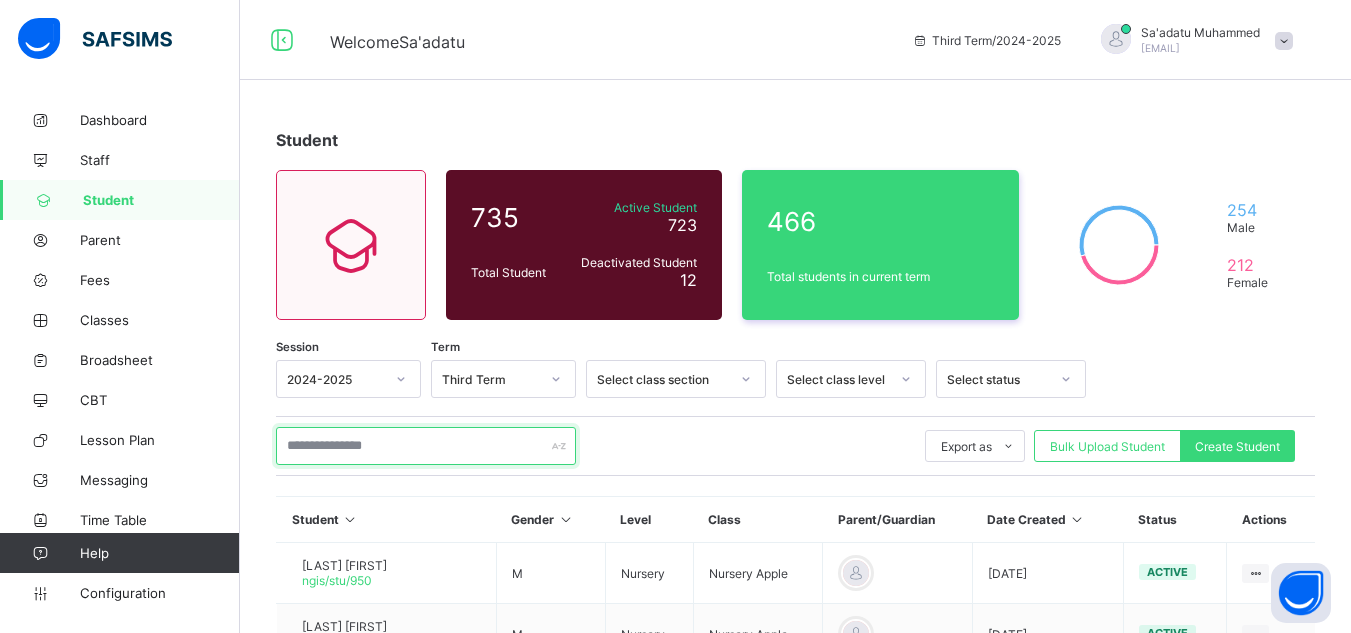 click at bounding box center [426, 446] 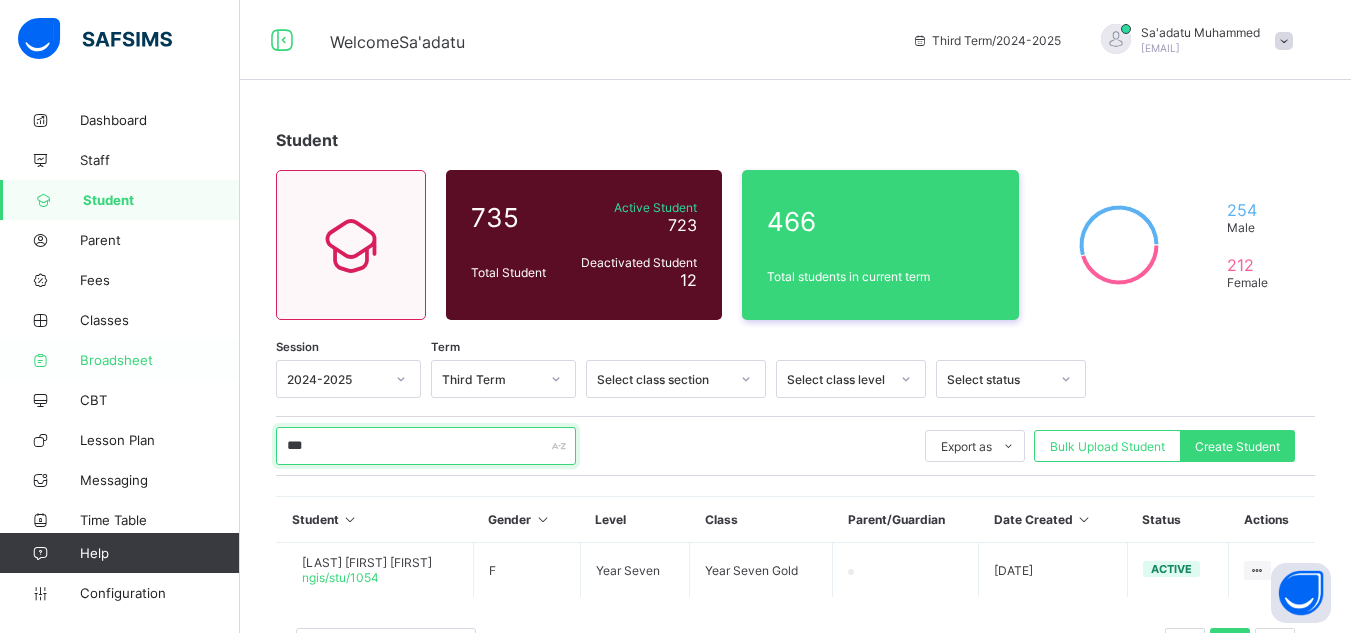 type on "***" 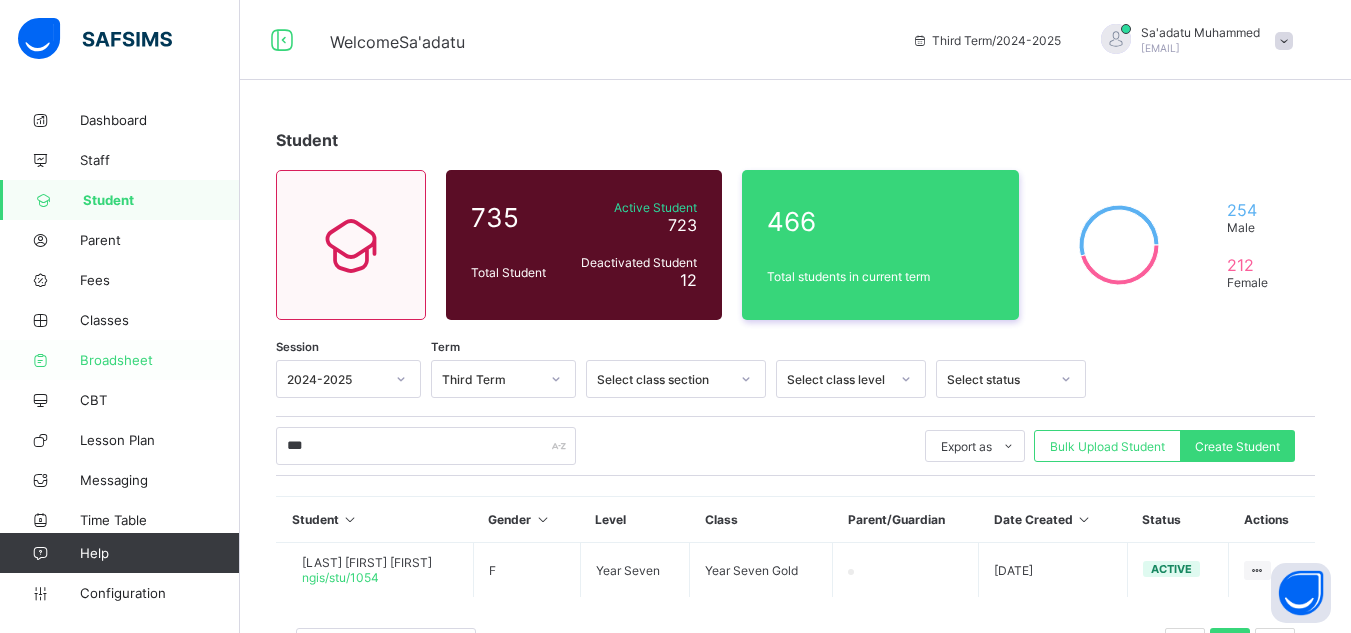 click on "Broadsheet" at bounding box center (120, 360) 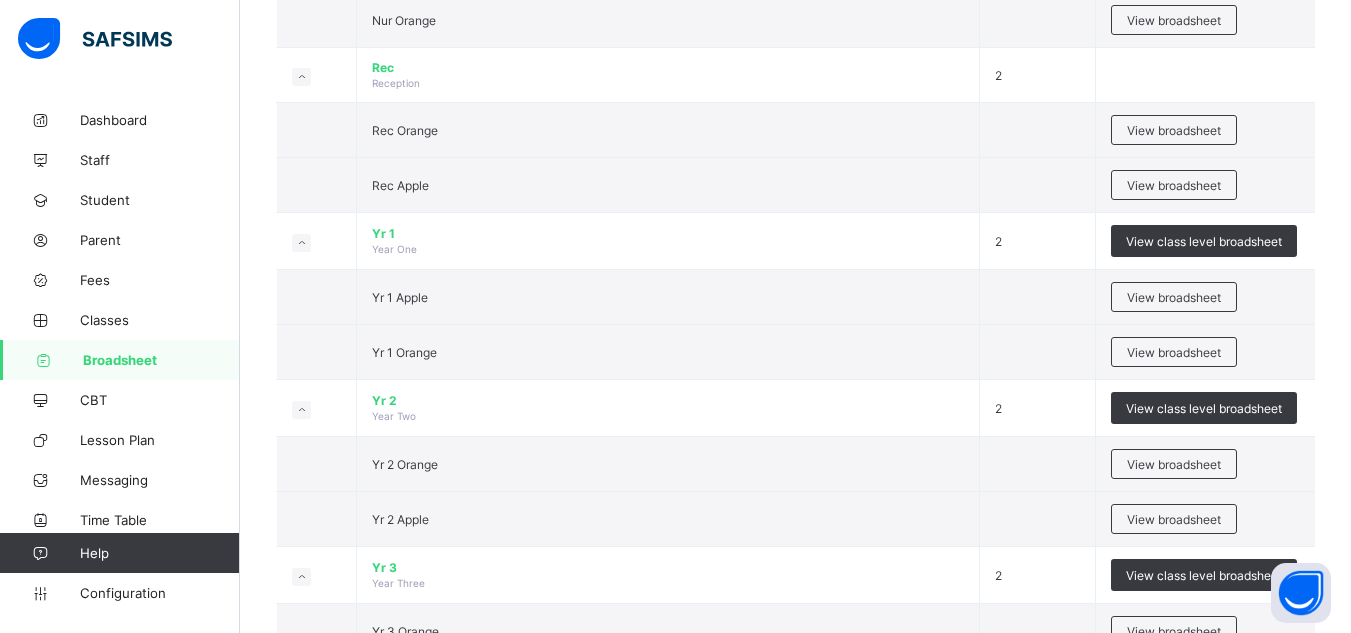 scroll, scrollTop: 622, scrollLeft: 0, axis: vertical 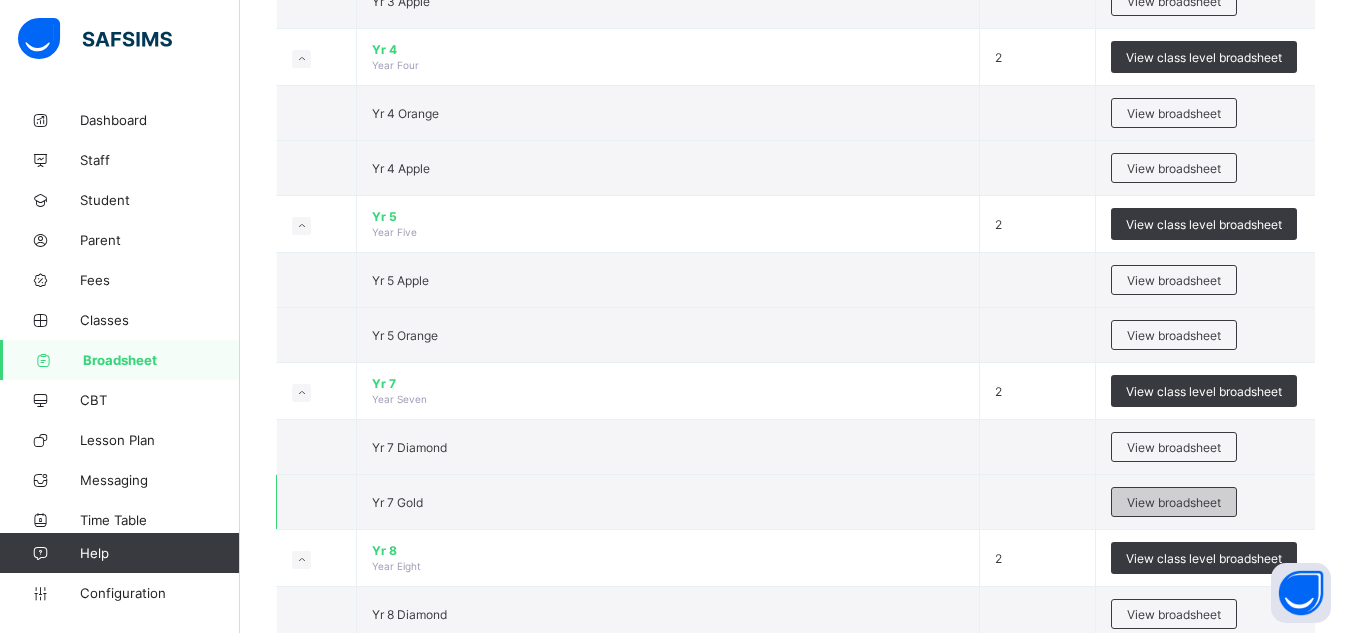 click on "View broadsheet" at bounding box center (1174, 502) 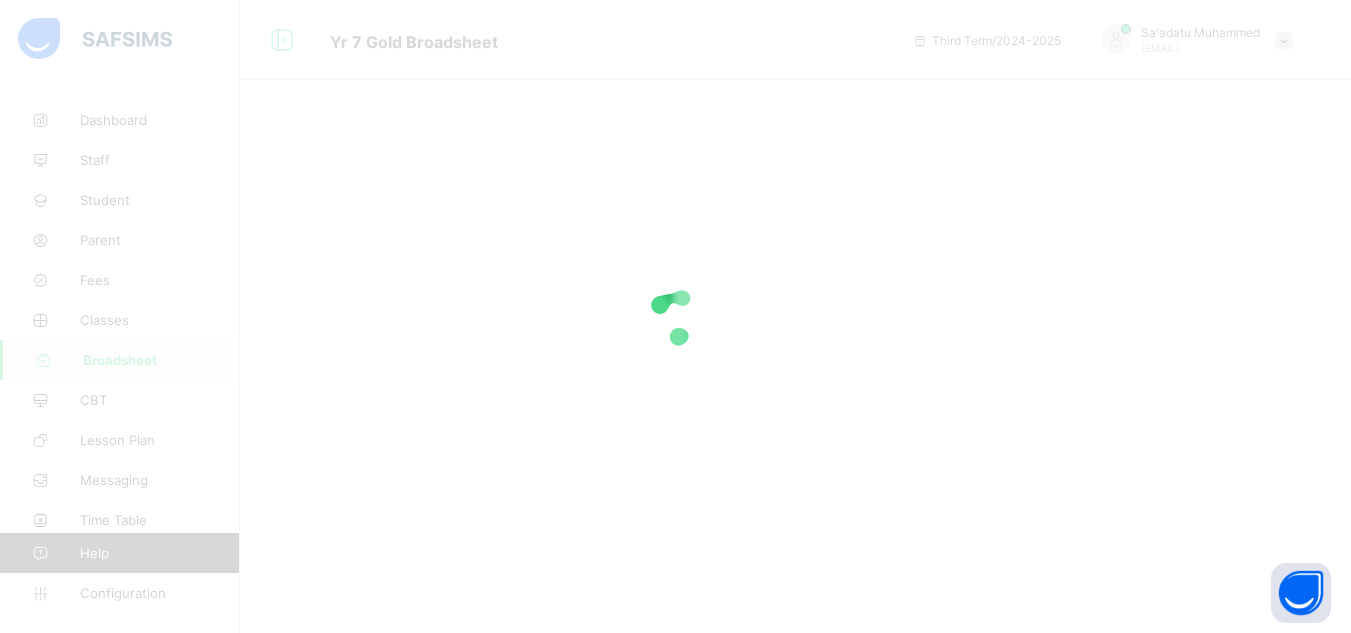 scroll, scrollTop: 0, scrollLeft: 0, axis: both 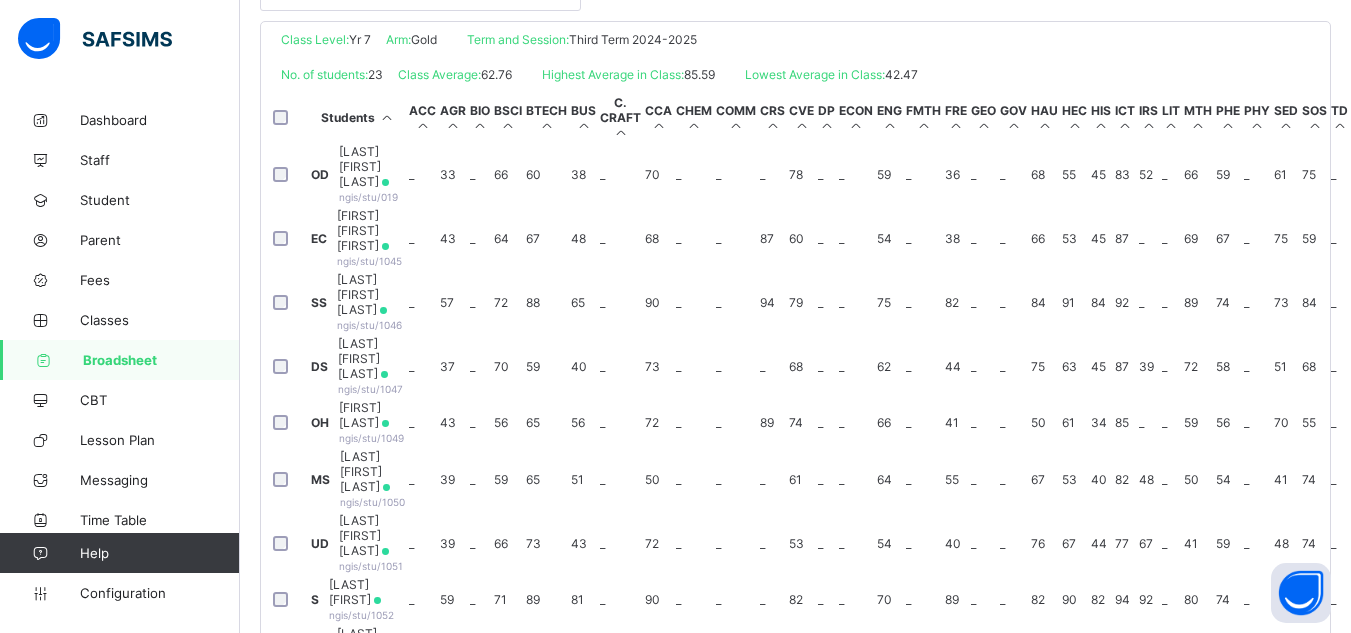 click on "[LAST] [FIRST] [FIRST]" at bounding box center (371, 712) 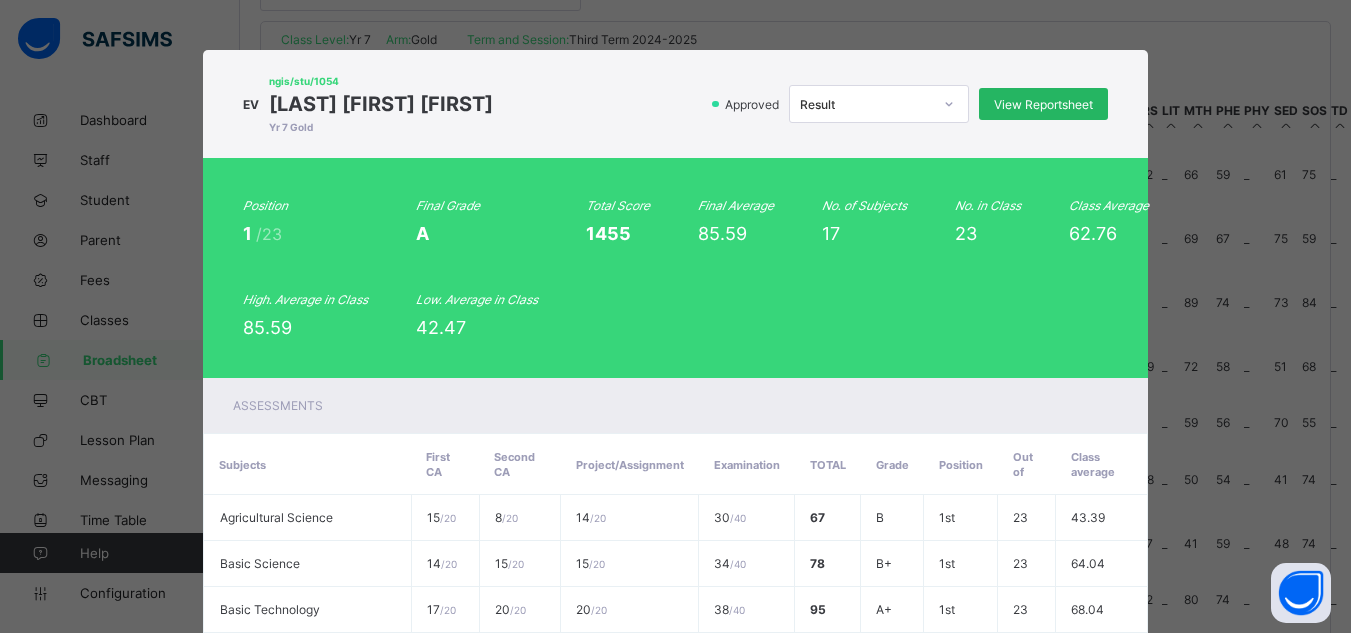 click on "View Reportsheet" at bounding box center (1043, 104) 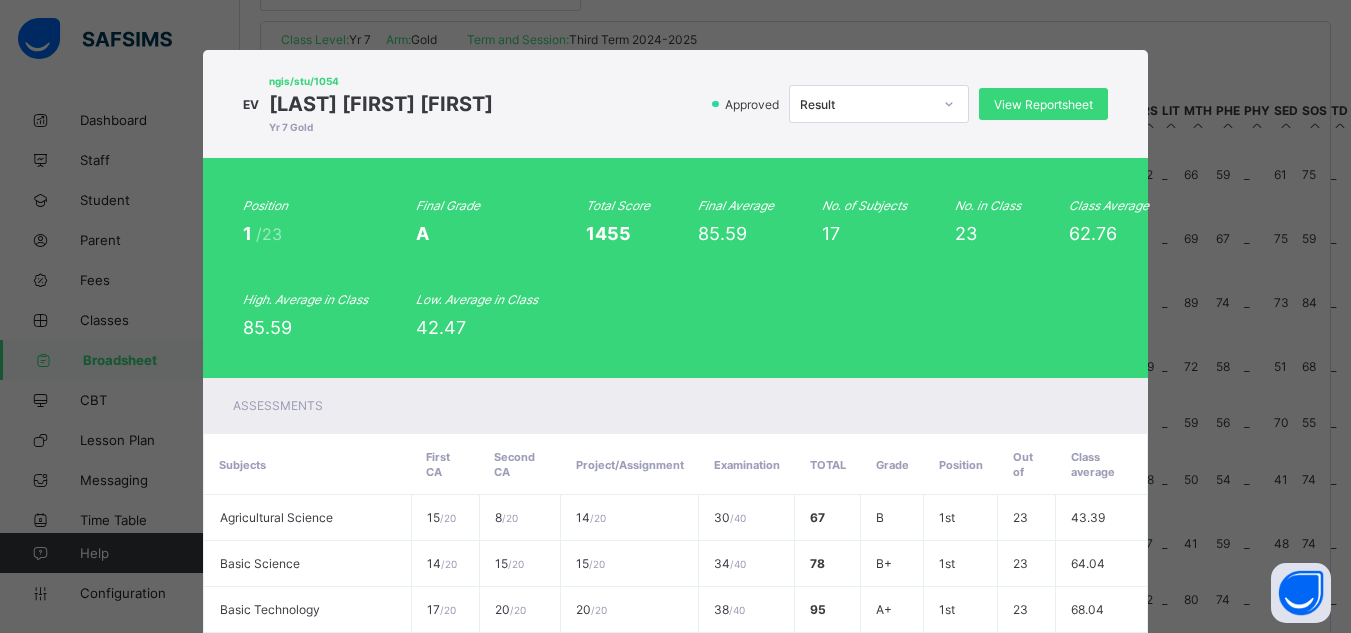 click on "EV ngis/stu/1054 [FIRST] [FIRST] [LAST] Yr 7 Gold Approved Result View Reportsheet" at bounding box center [676, 104] 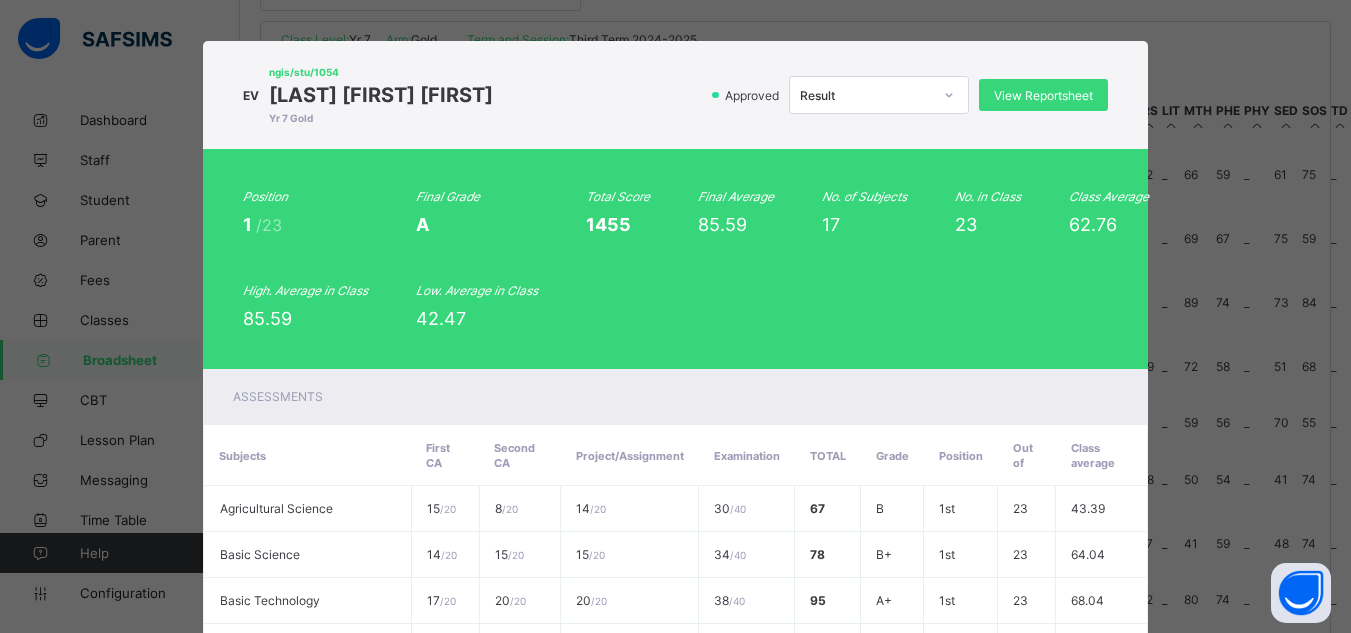 scroll, scrollTop: 0, scrollLeft: 0, axis: both 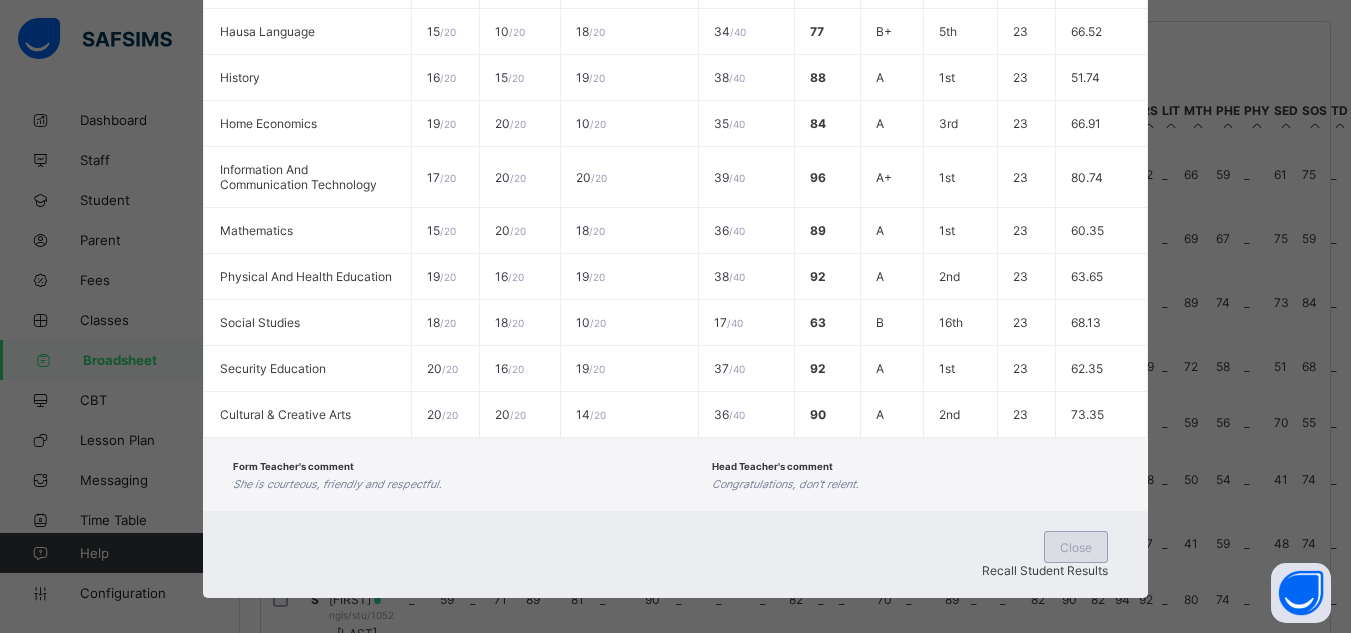 click on "Close" at bounding box center (1076, 547) 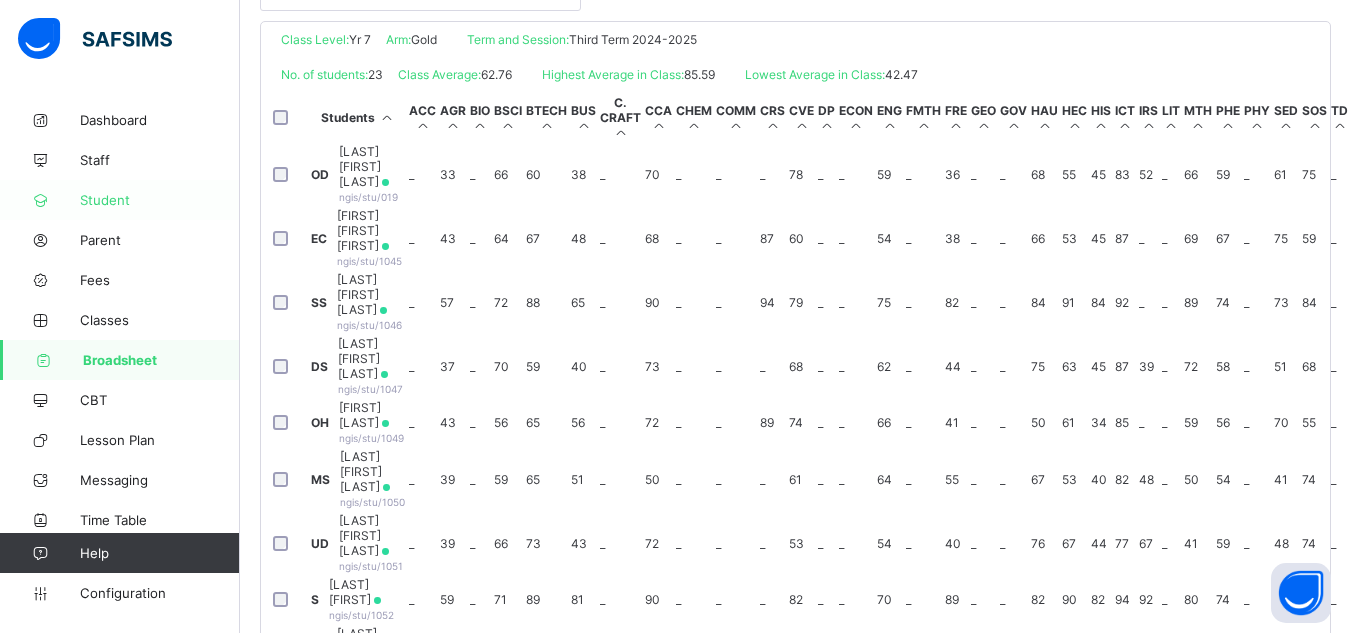 click on "Student" at bounding box center (160, 200) 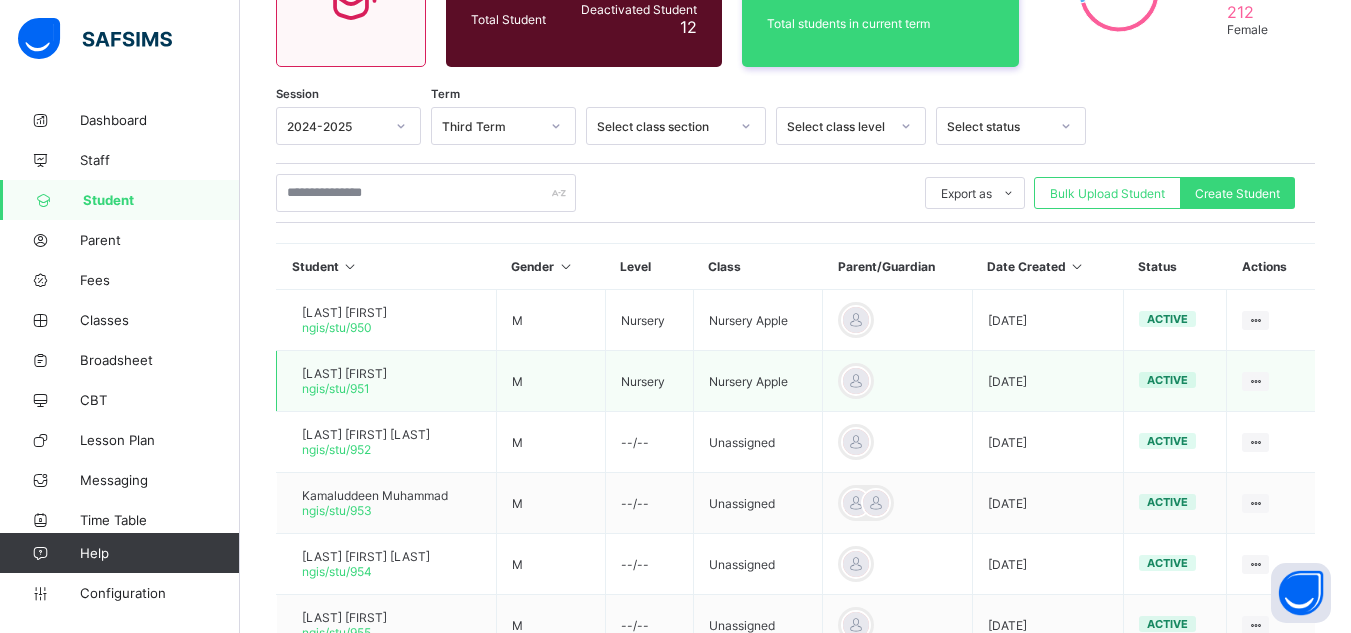 scroll, scrollTop: 448, scrollLeft: 0, axis: vertical 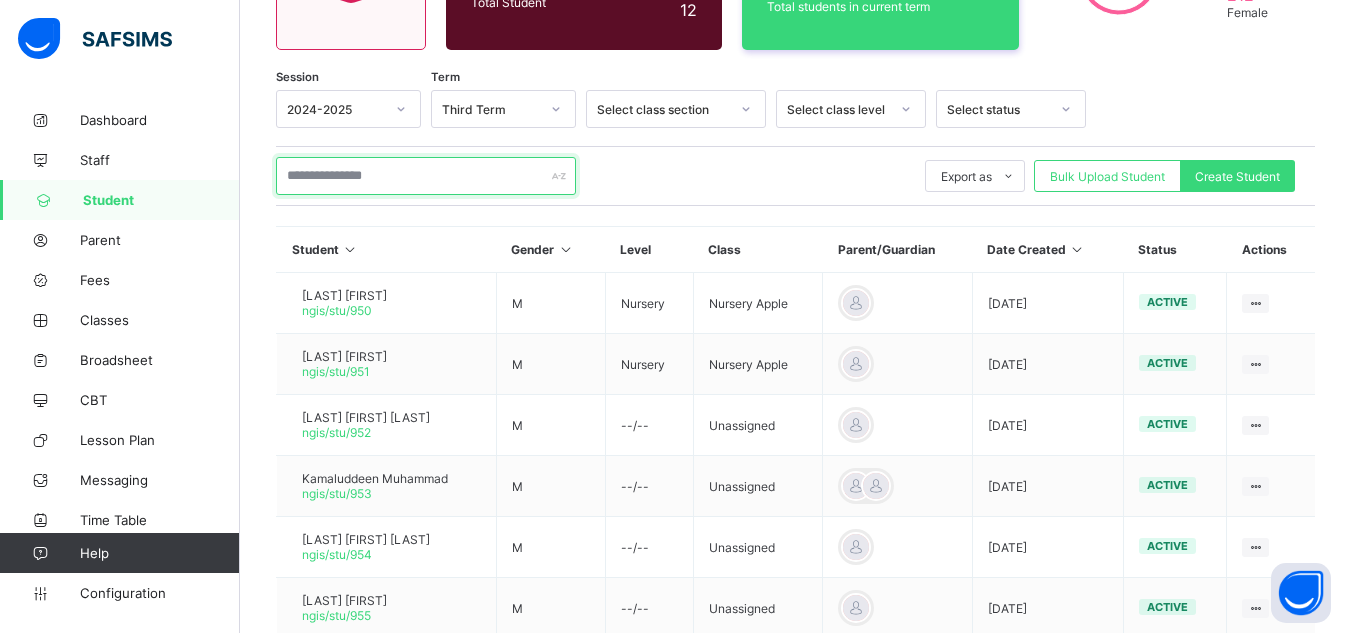 click at bounding box center [426, 176] 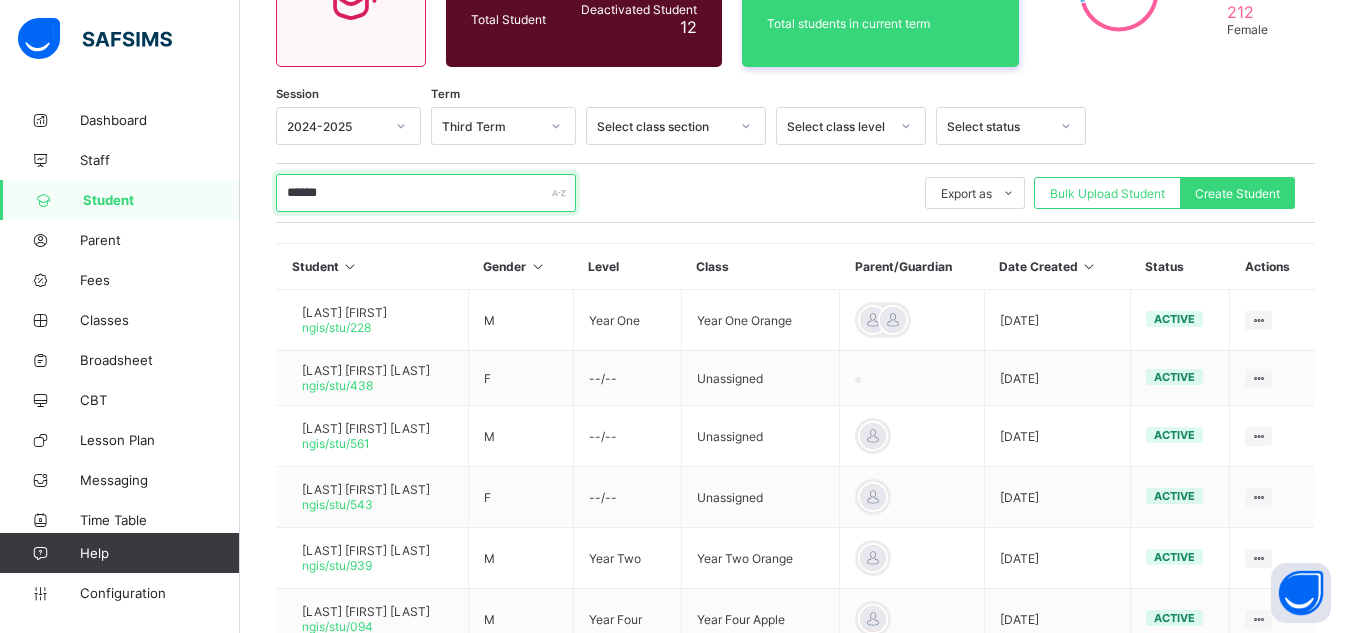 scroll, scrollTop: 270, scrollLeft: 0, axis: vertical 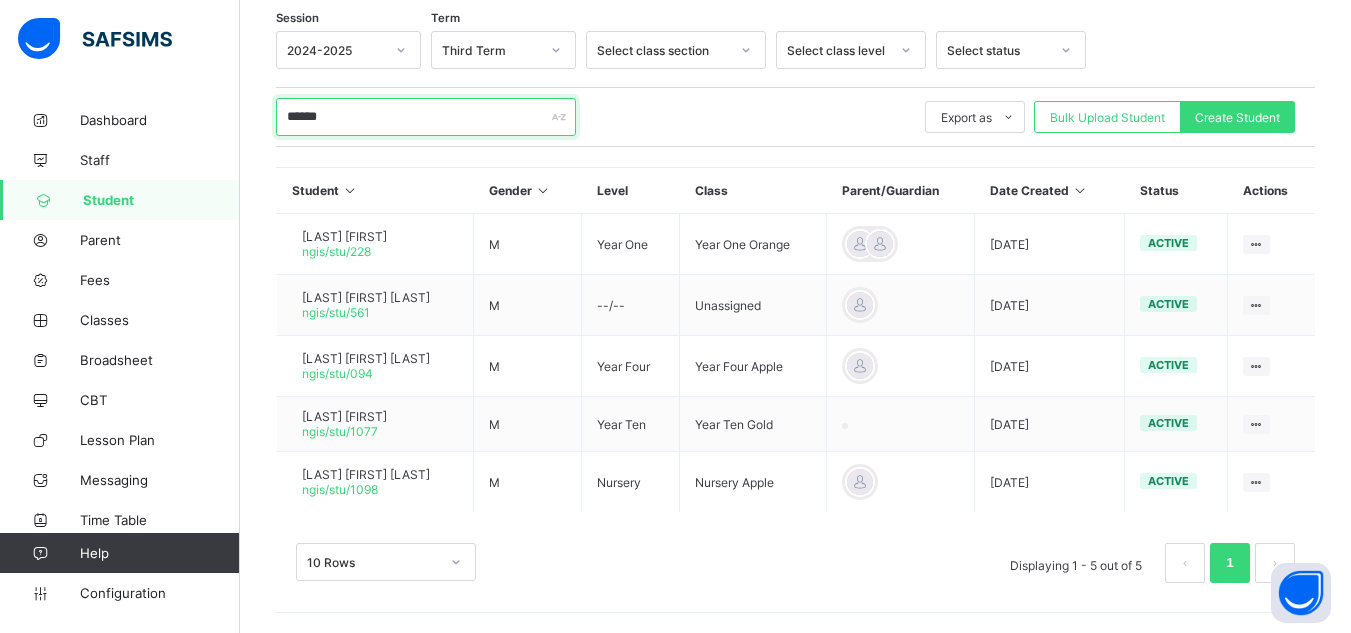 type on "******" 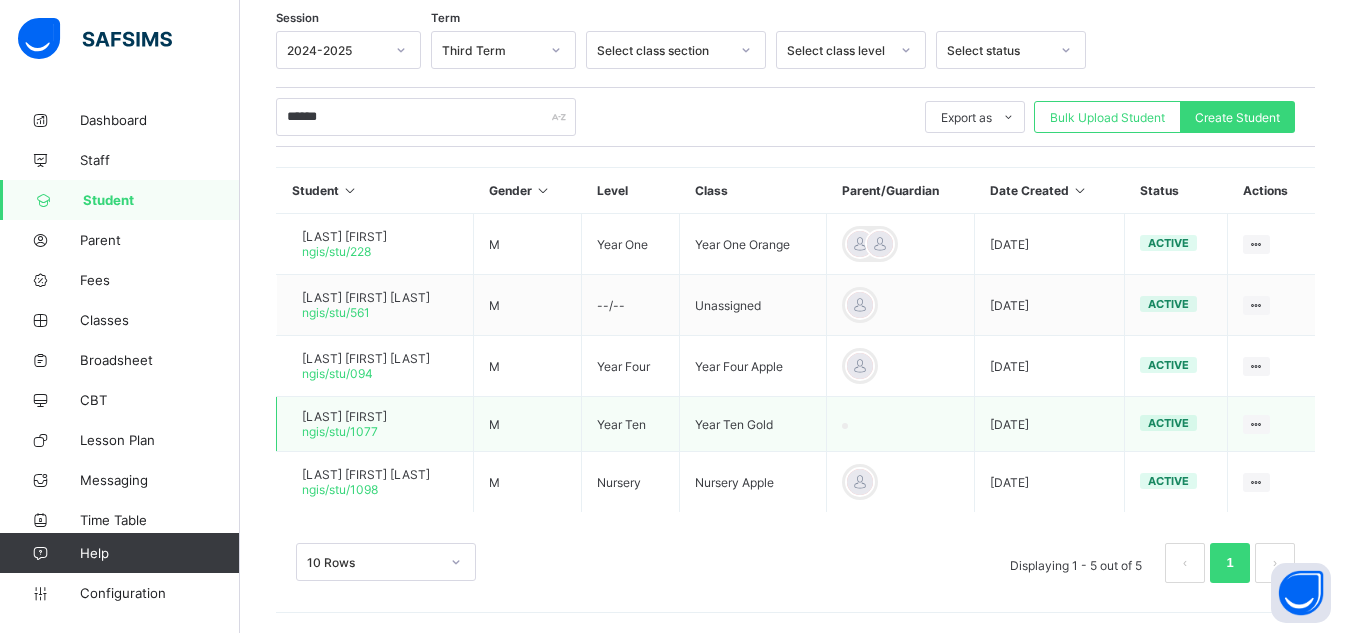 click on "[LAST] [FIRST]" at bounding box center [344, 416] 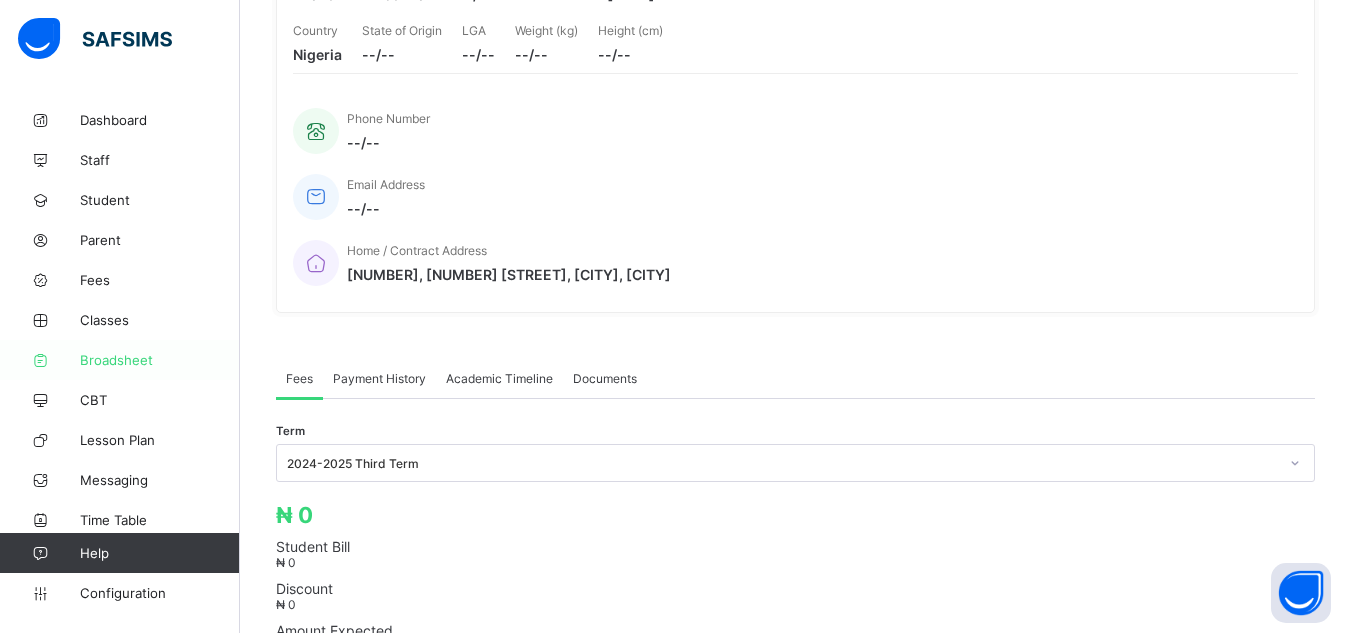 click on "Broadsheet" at bounding box center (160, 360) 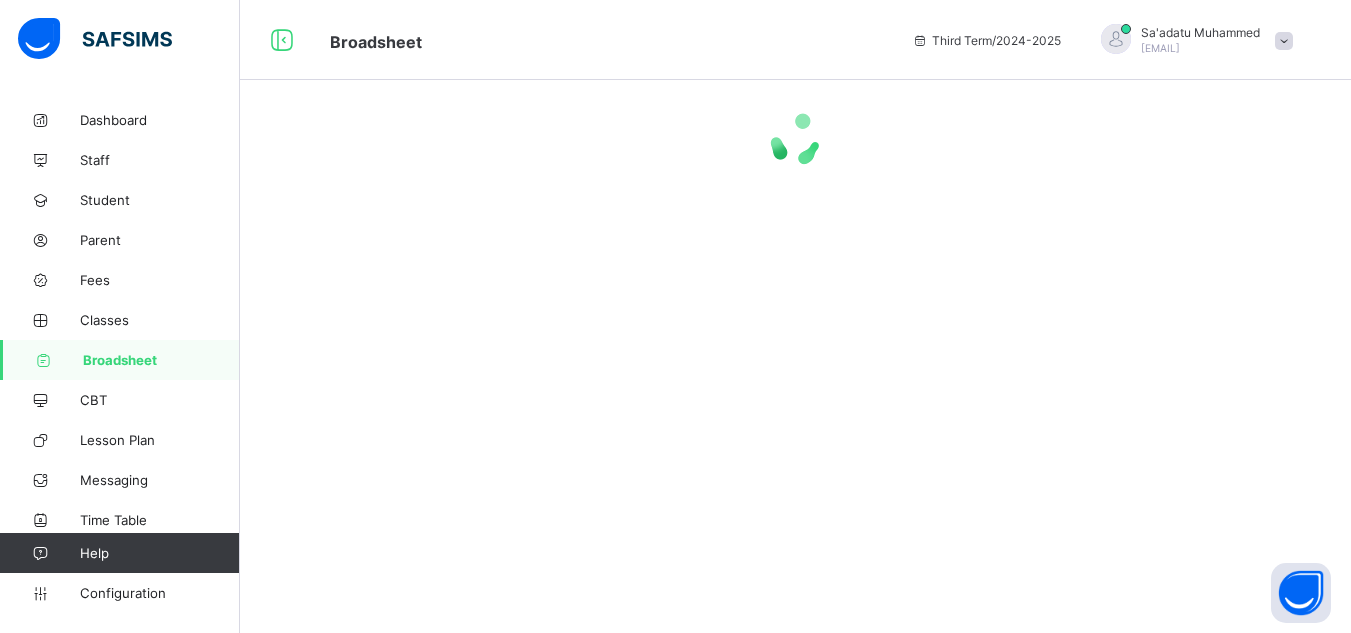 scroll, scrollTop: 0, scrollLeft: 0, axis: both 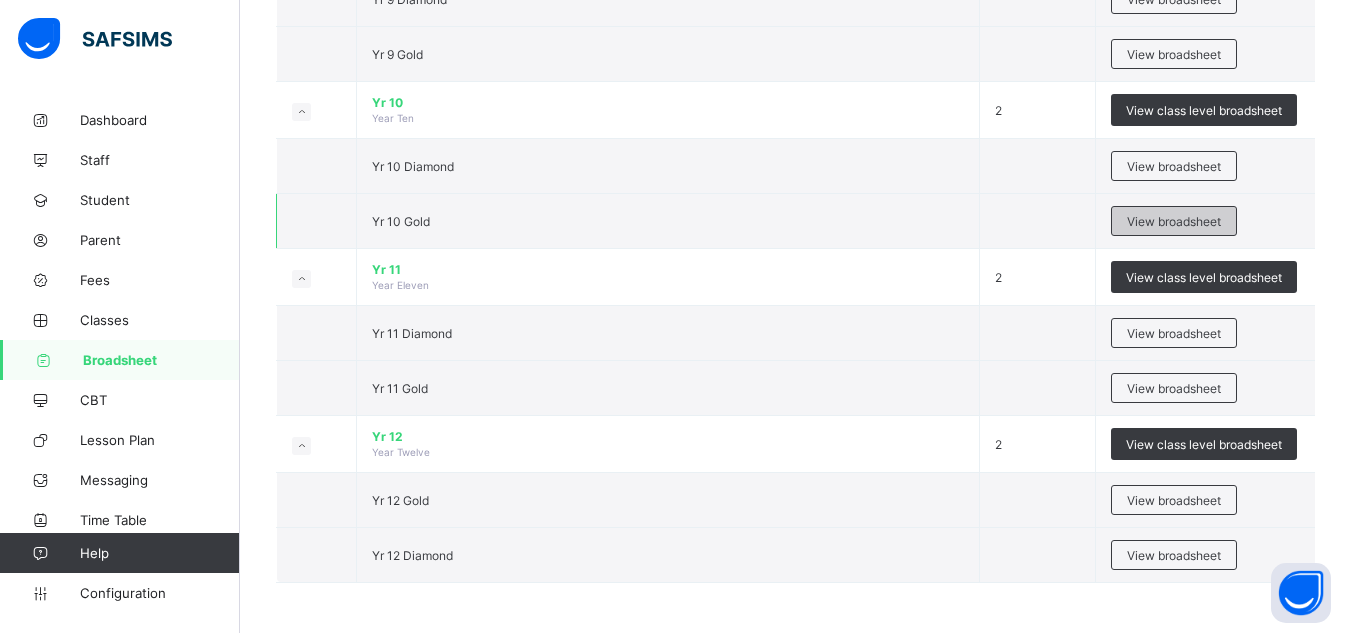 click on "View broadsheet" at bounding box center (1174, 221) 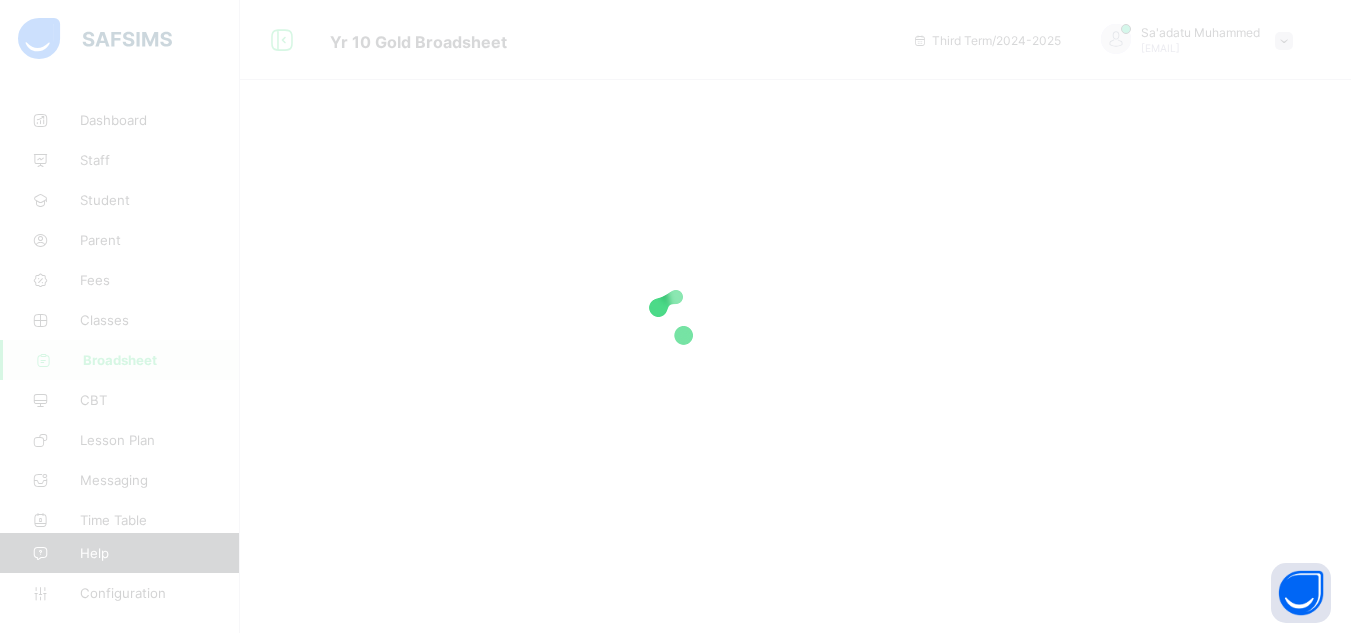 scroll, scrollTop: 0, scrollLeft: 0, axis: both 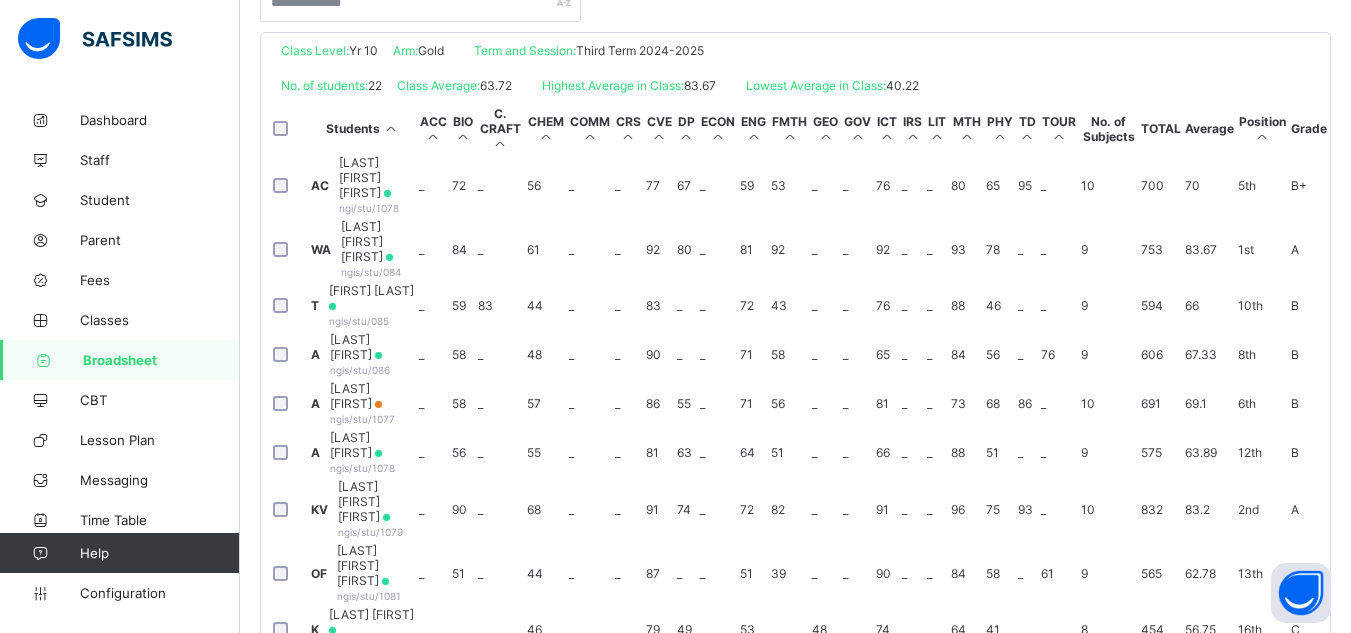 click on "A [LAST] [FIRST] ngis/stu/1077" at bounding box center [363, 403] 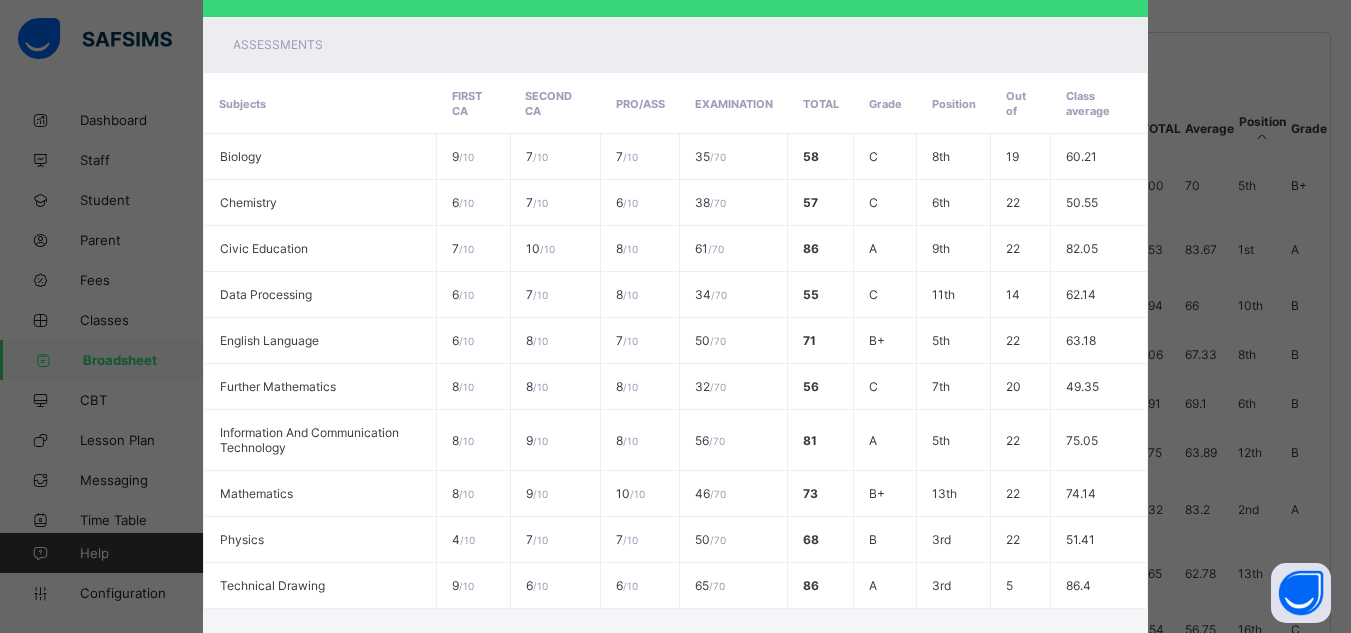 scroll, scrollTop: 545, scrollLeft: 0, axis: vertical 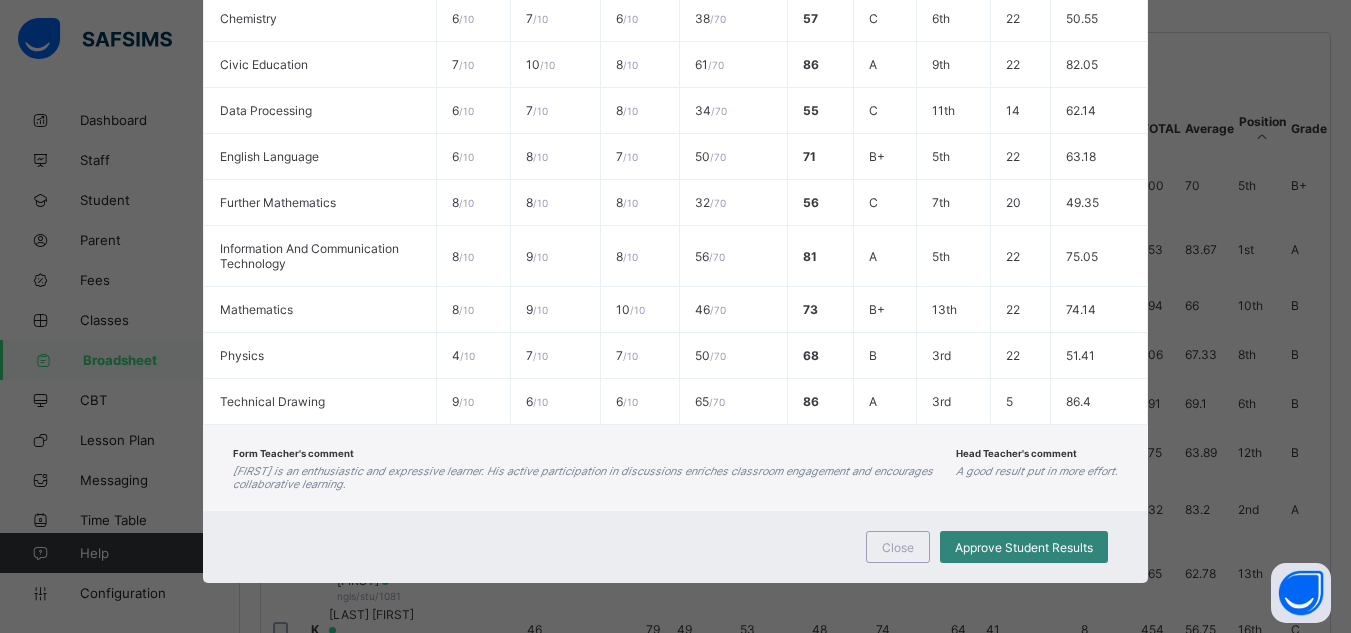 click on "Approve Student Results" at bounding box center [1024, 547] 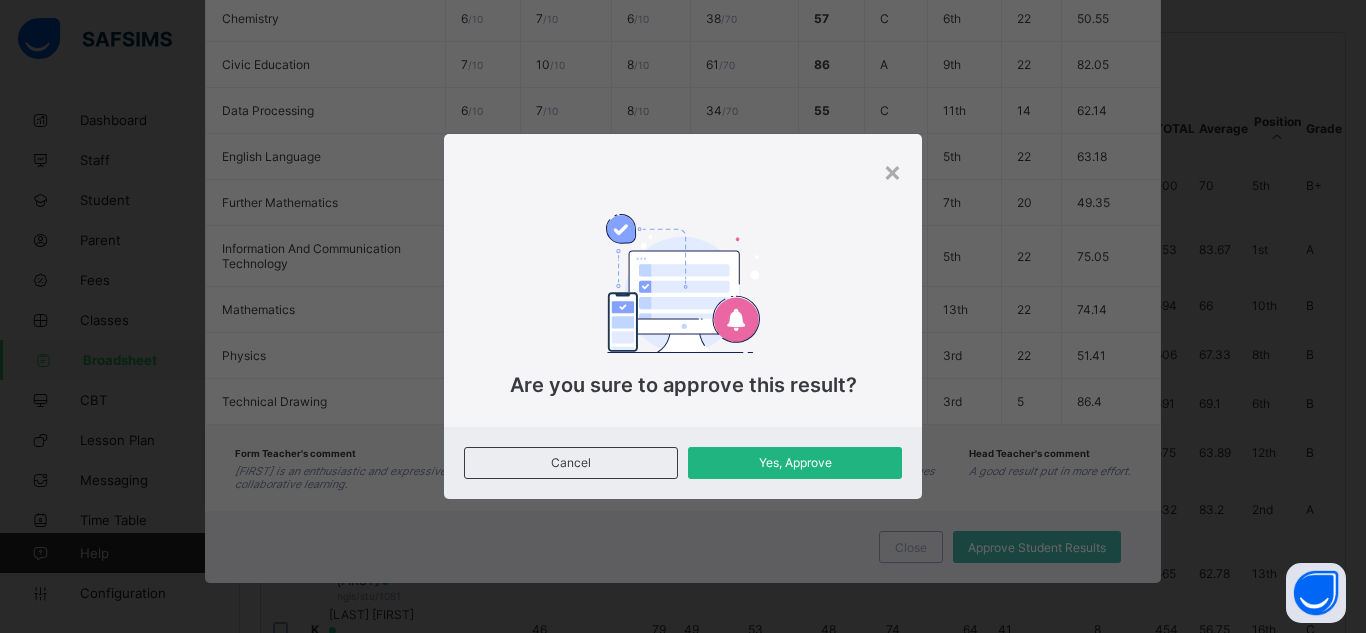 click on "Yes, Approve" at bounding box center [795, 462] 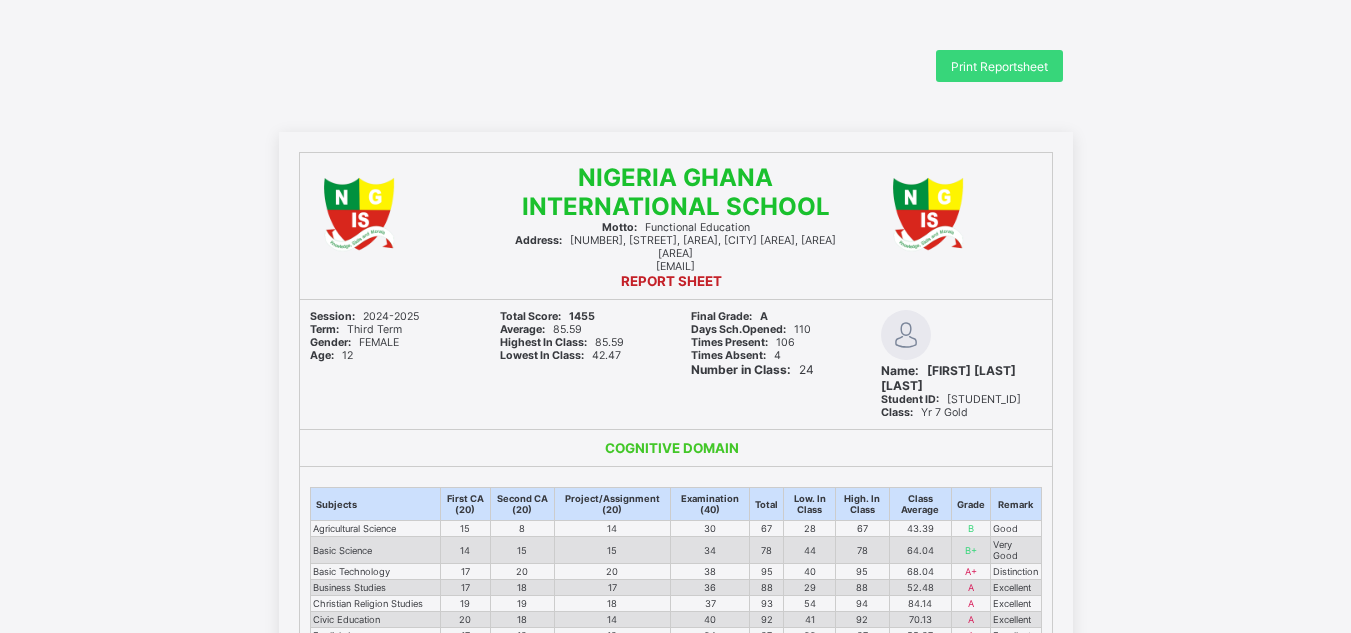scroll, scrollTop: 0, scrollLeft: 0, axis: both 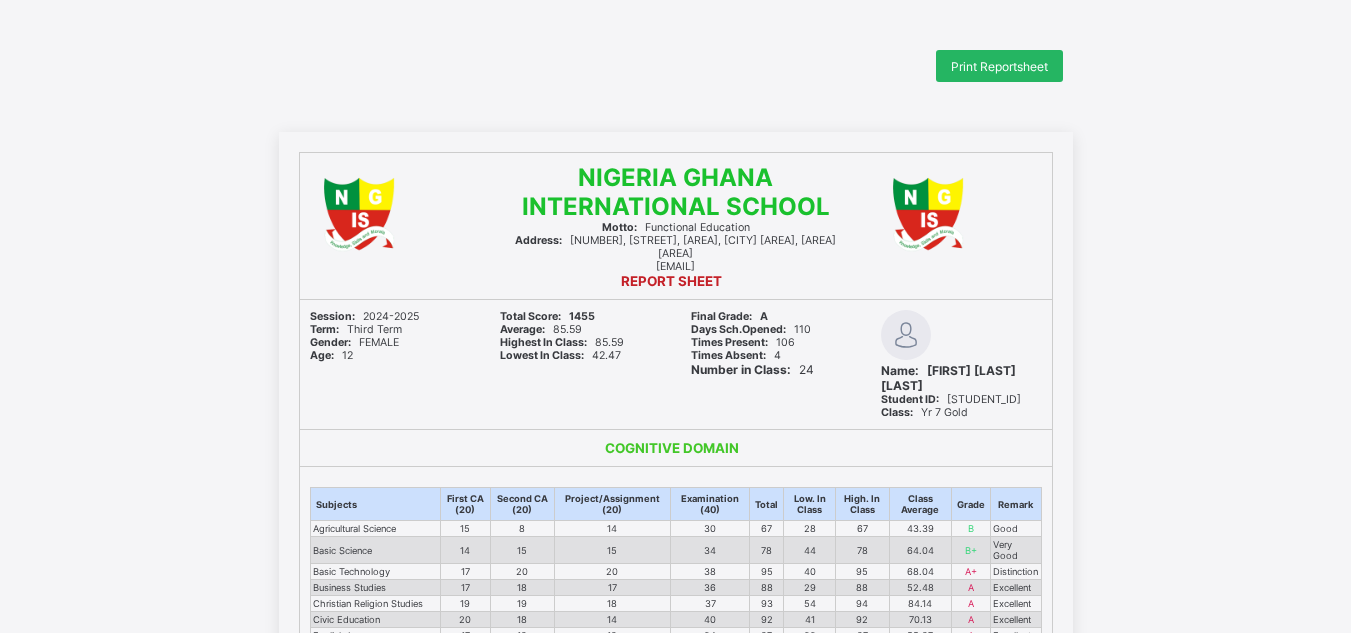 click on "Print Reportsheet" at bounding box center (999, 66) 